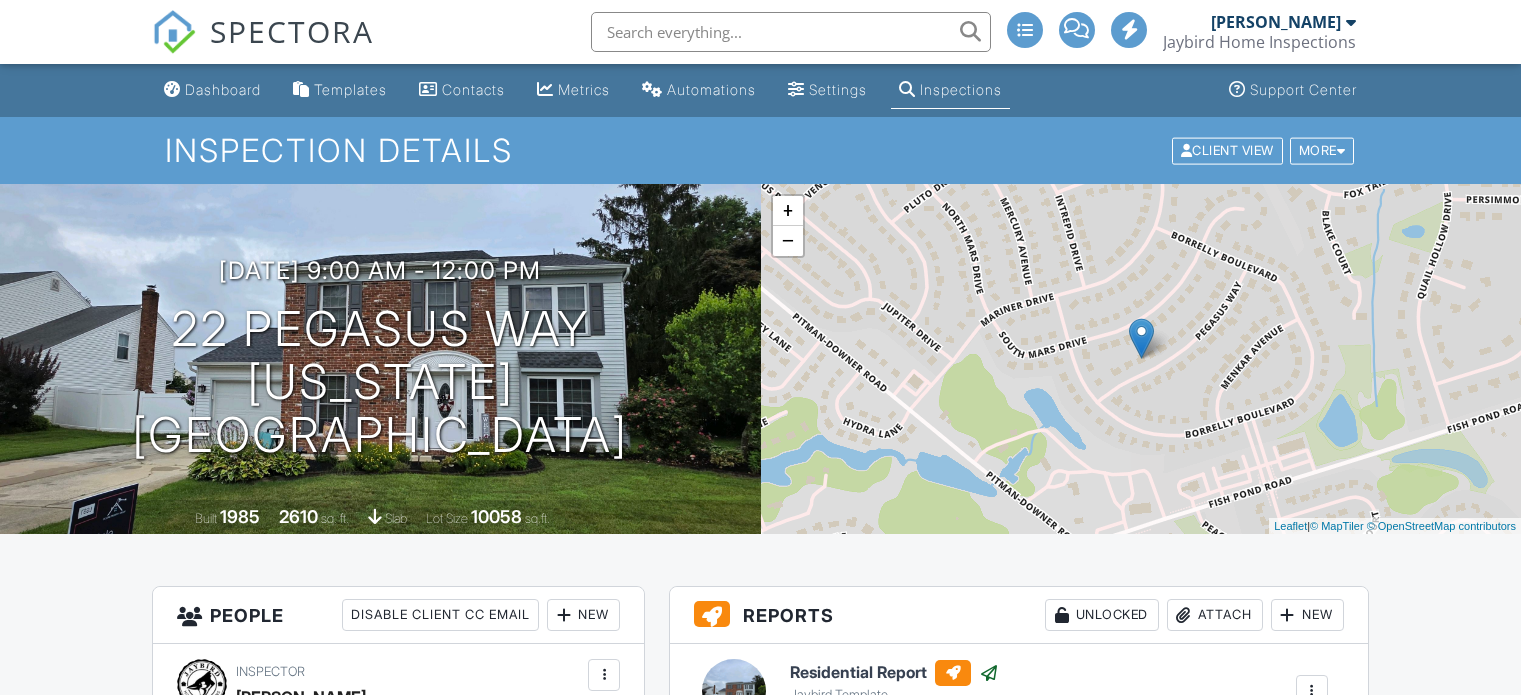scroll, scrollTop: 0, scrollLeft: 0, axis: both 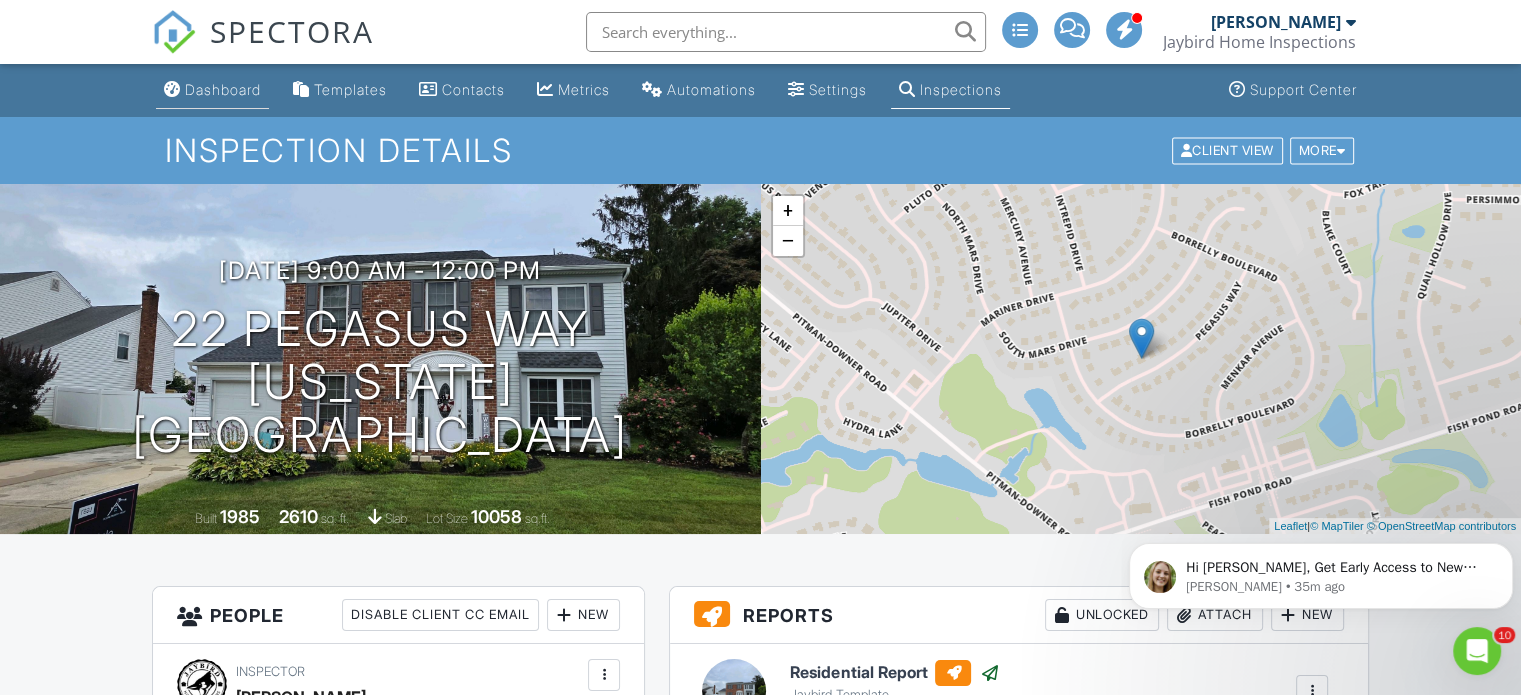 click on "Dashboard" at bounding box center [223, 89] 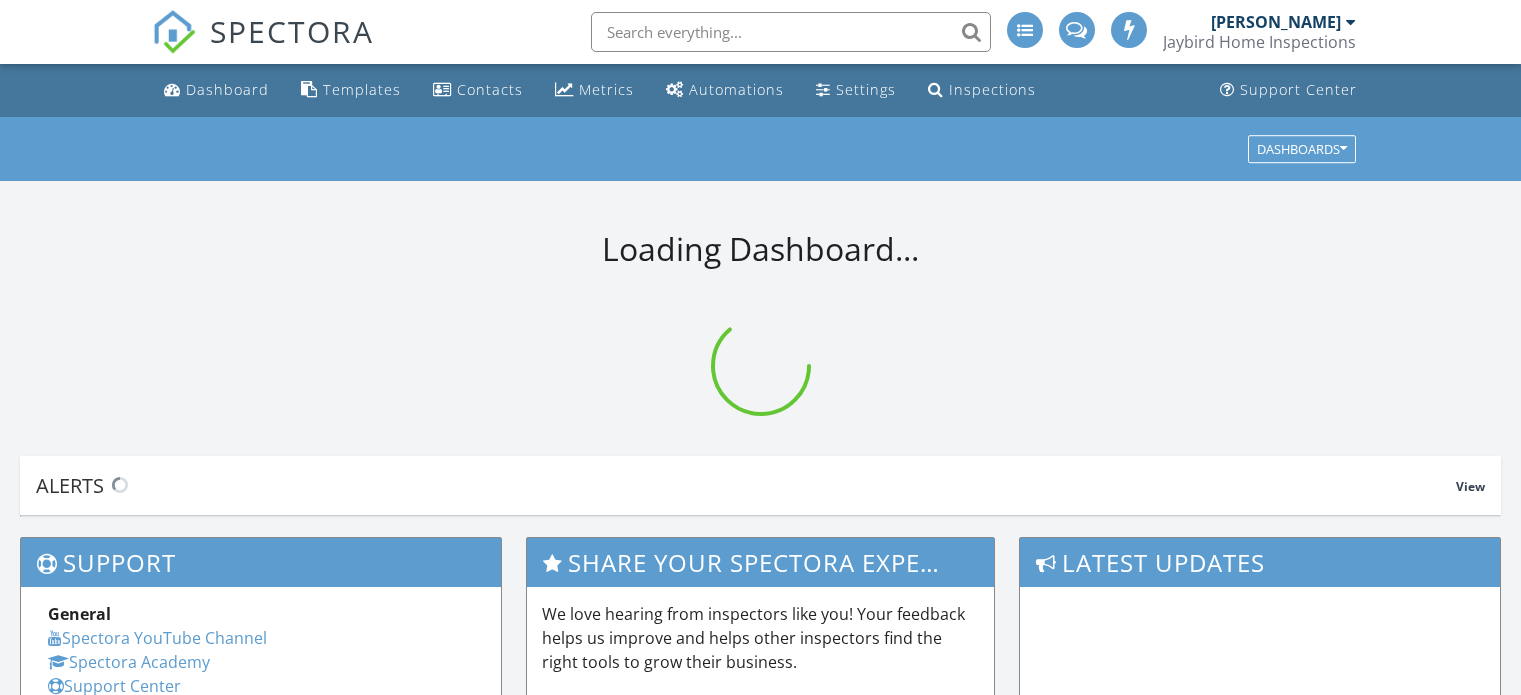 scroll, scrollTop: 0, scrollLeft: 0, axis: both 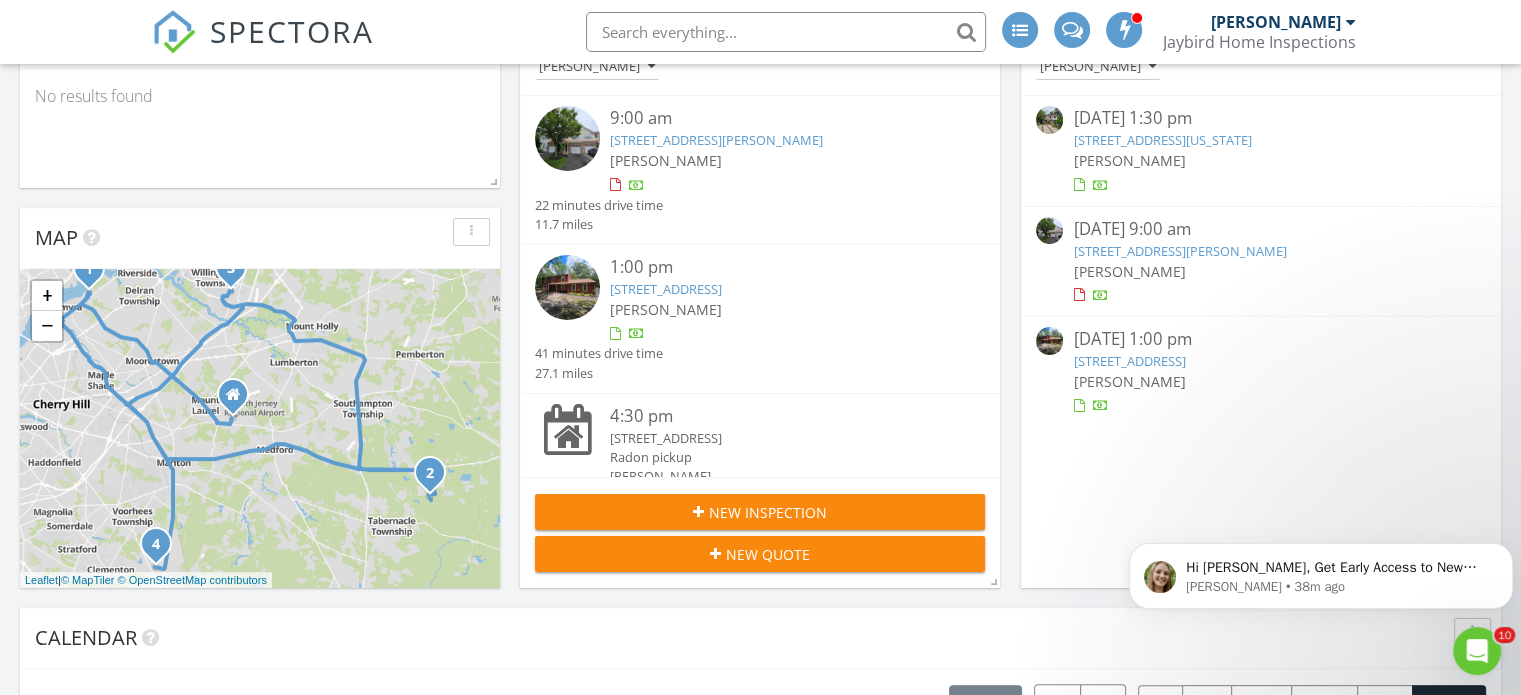 click on "4 Virginia Rd, Glassboro, NJ 08028" at bounding box center (1162, 140) 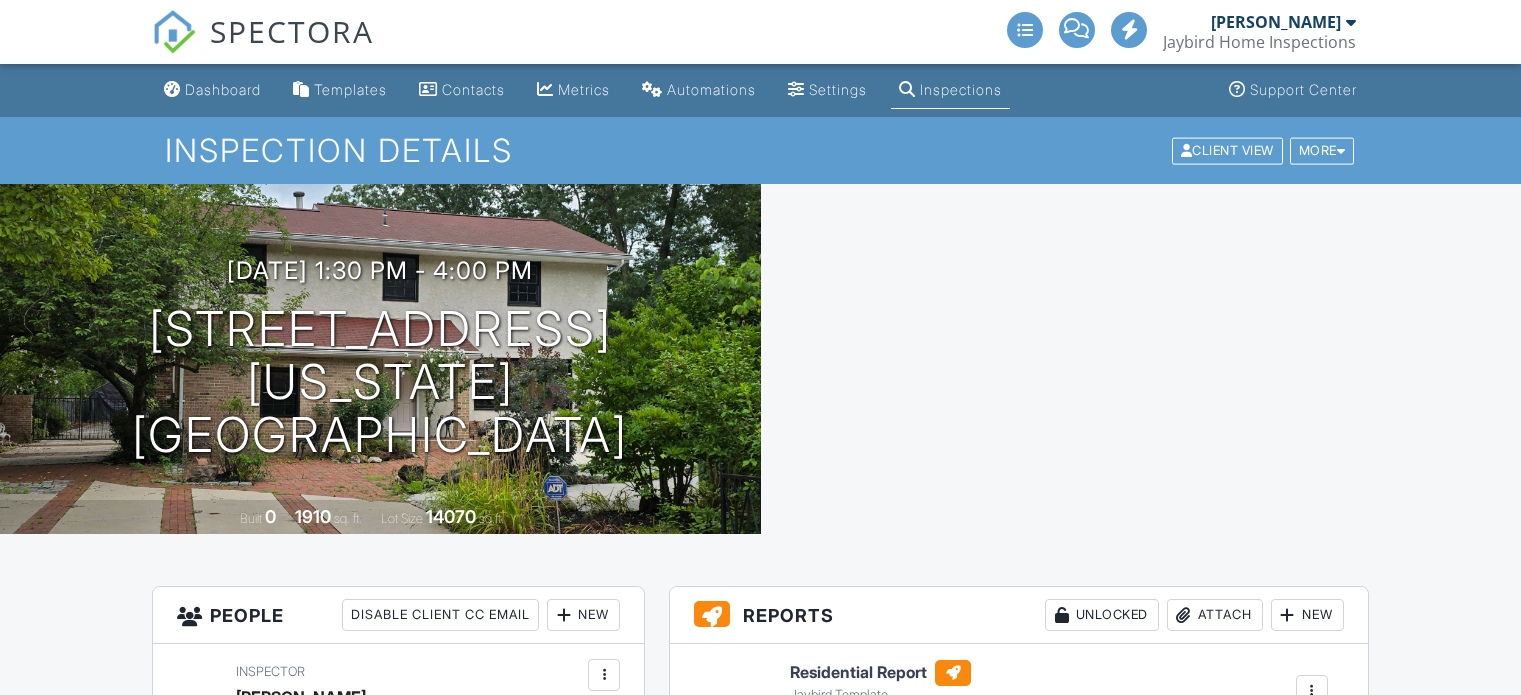 scroll, scrollTop: 0, scrollLeft: 0, axis: both 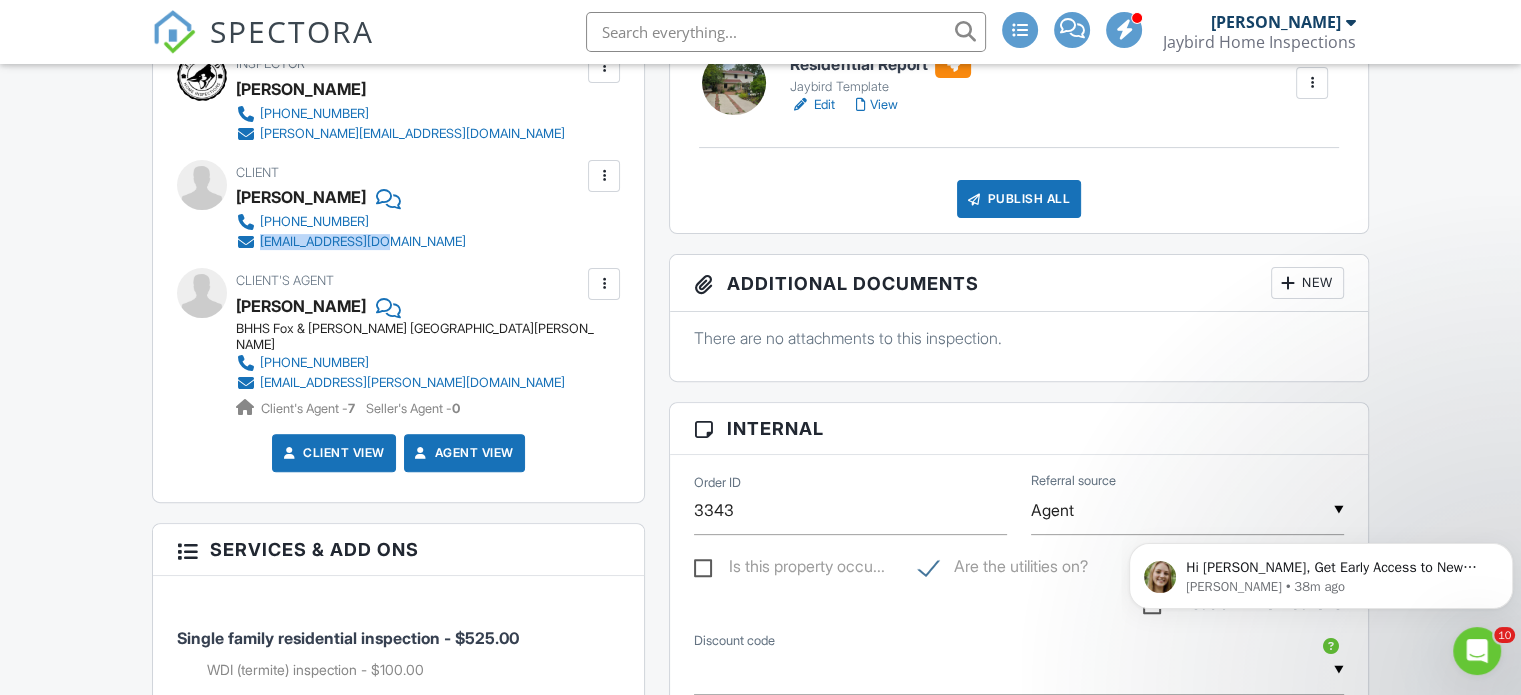 drag, startPoint x: 414, startPoint y: 241, endPoint x: 262, endPoint y: 247, distance: 152.11838 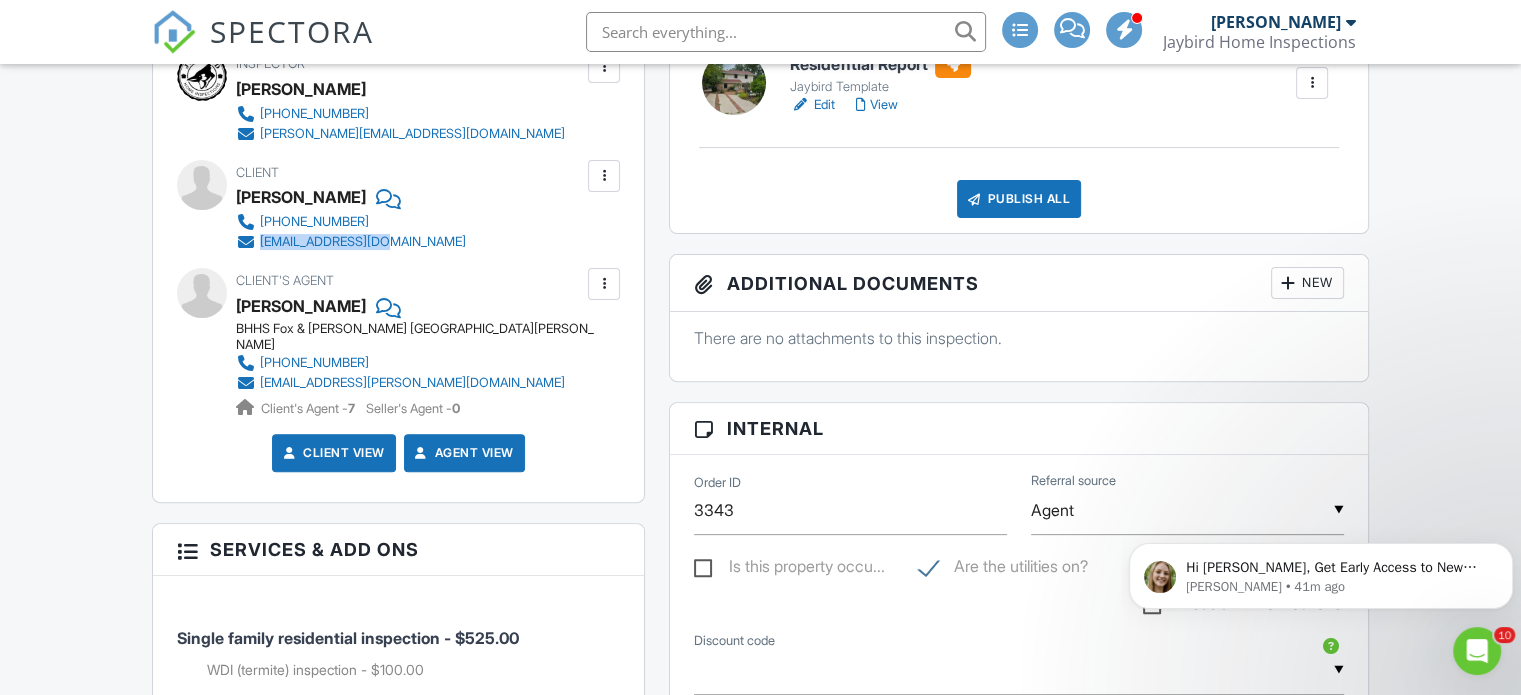 scroll, scrollTop: 0, scrollLeft: 0, axis: both 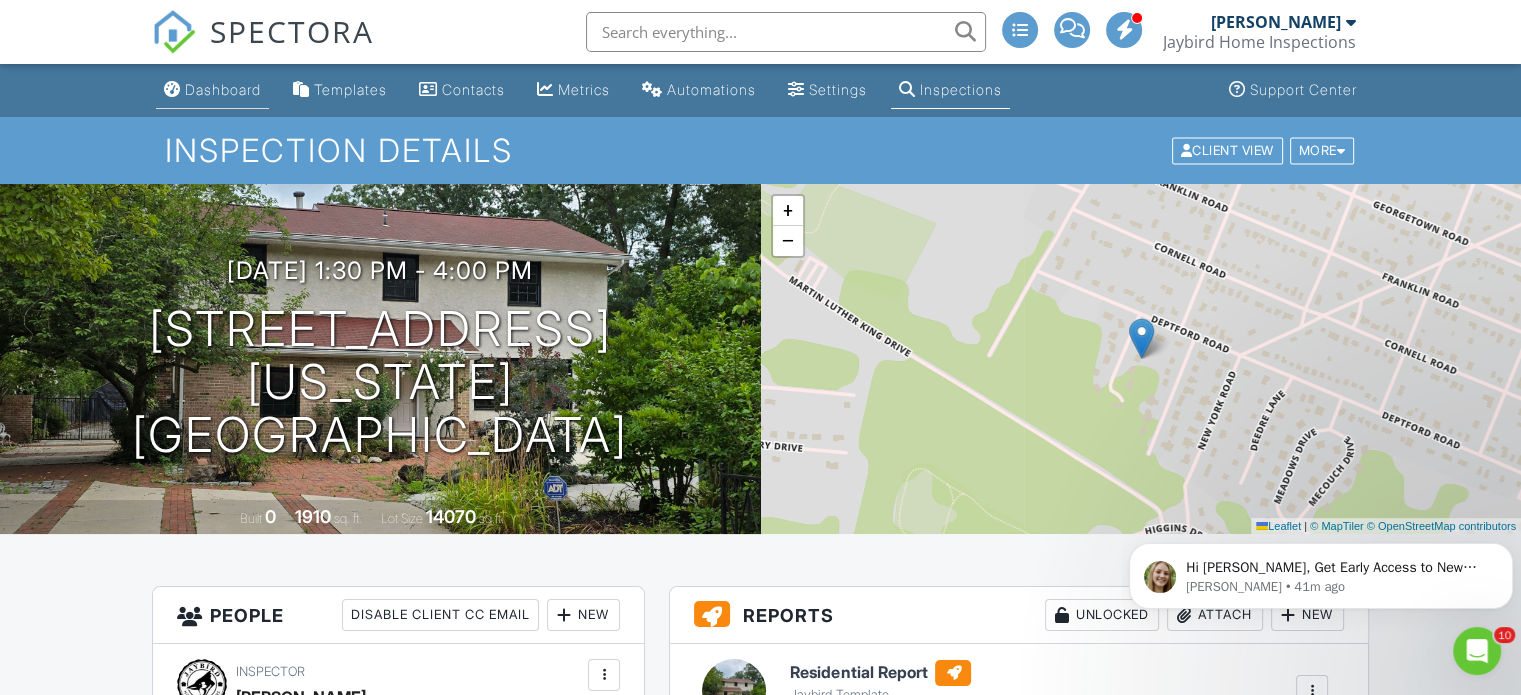 click on "Dashboard" at bounding box center [223, 89] 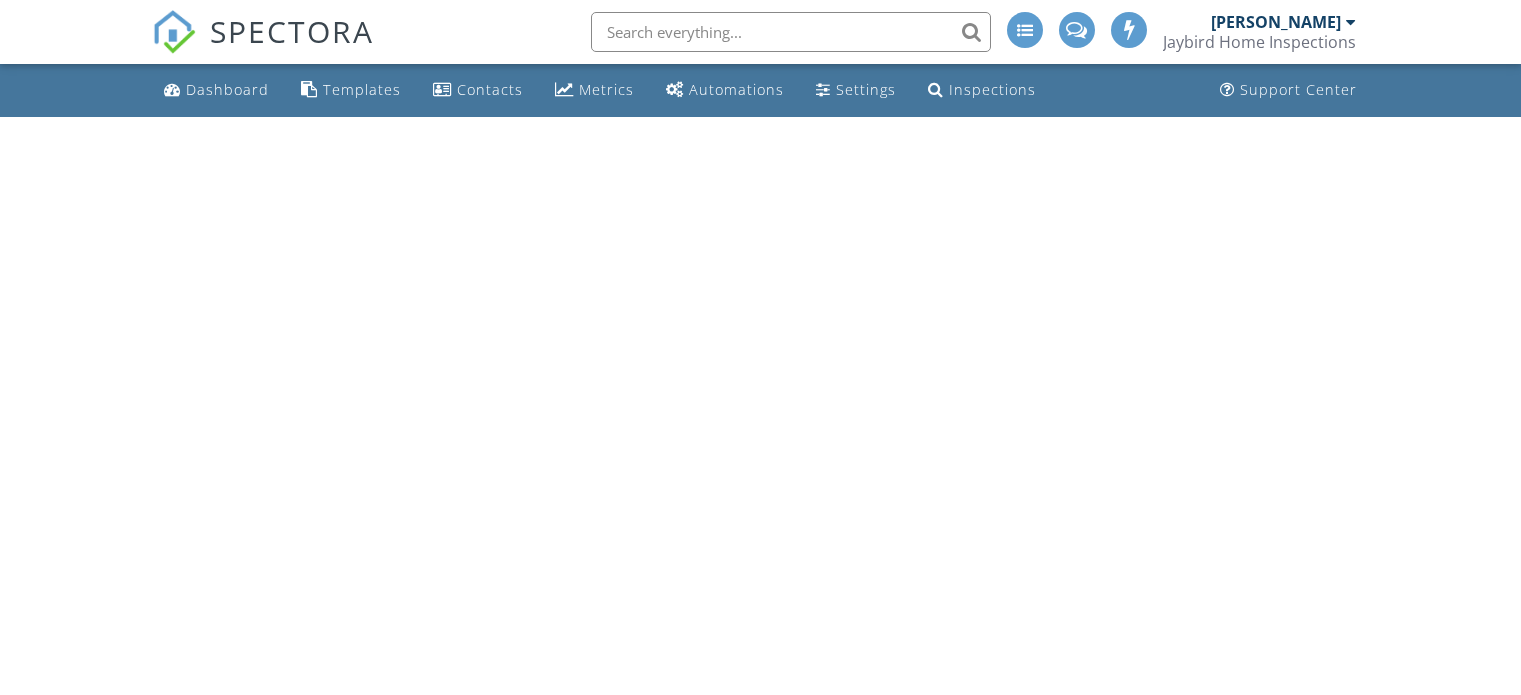 scroll, scrollTop: 0, scrollLeft: 0, axis: both 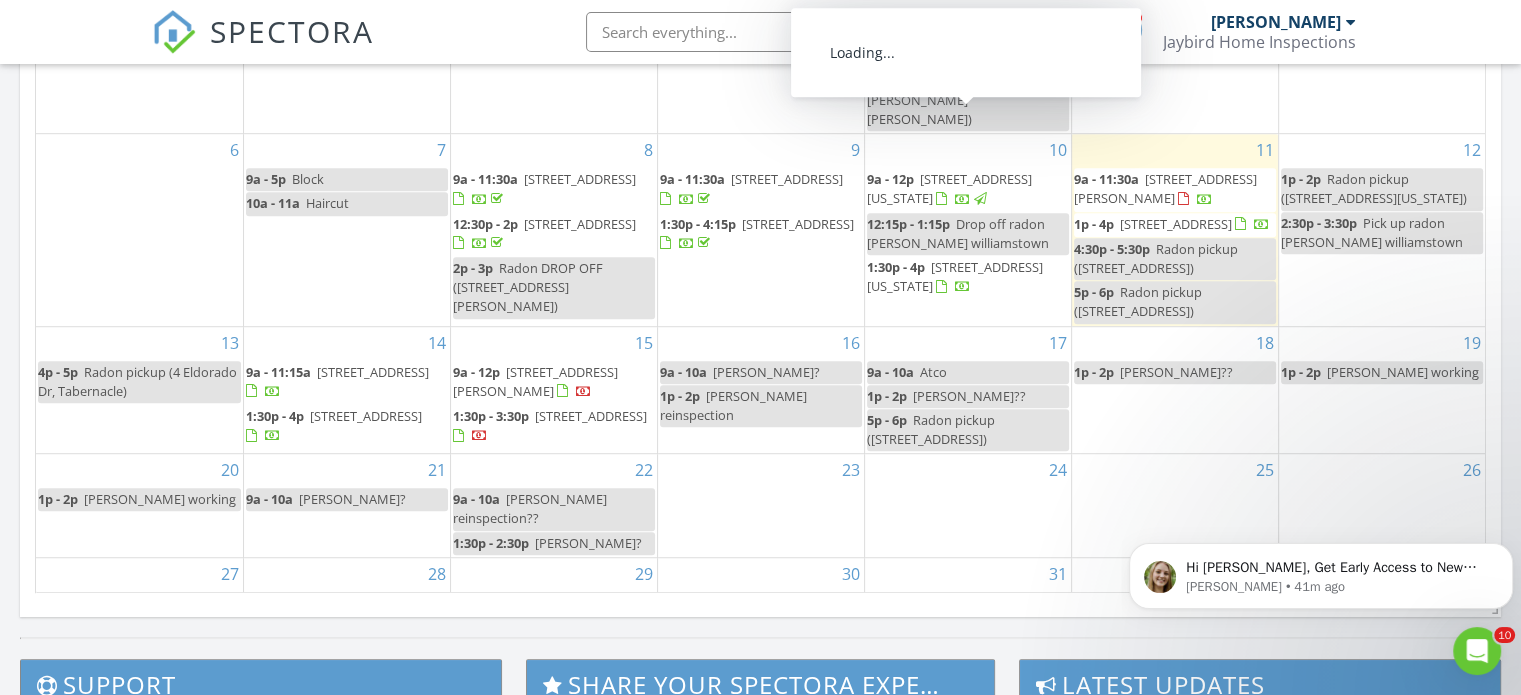click on "22 Pegasus Way, Washington Township 08080" at bounding box center [949, 188] 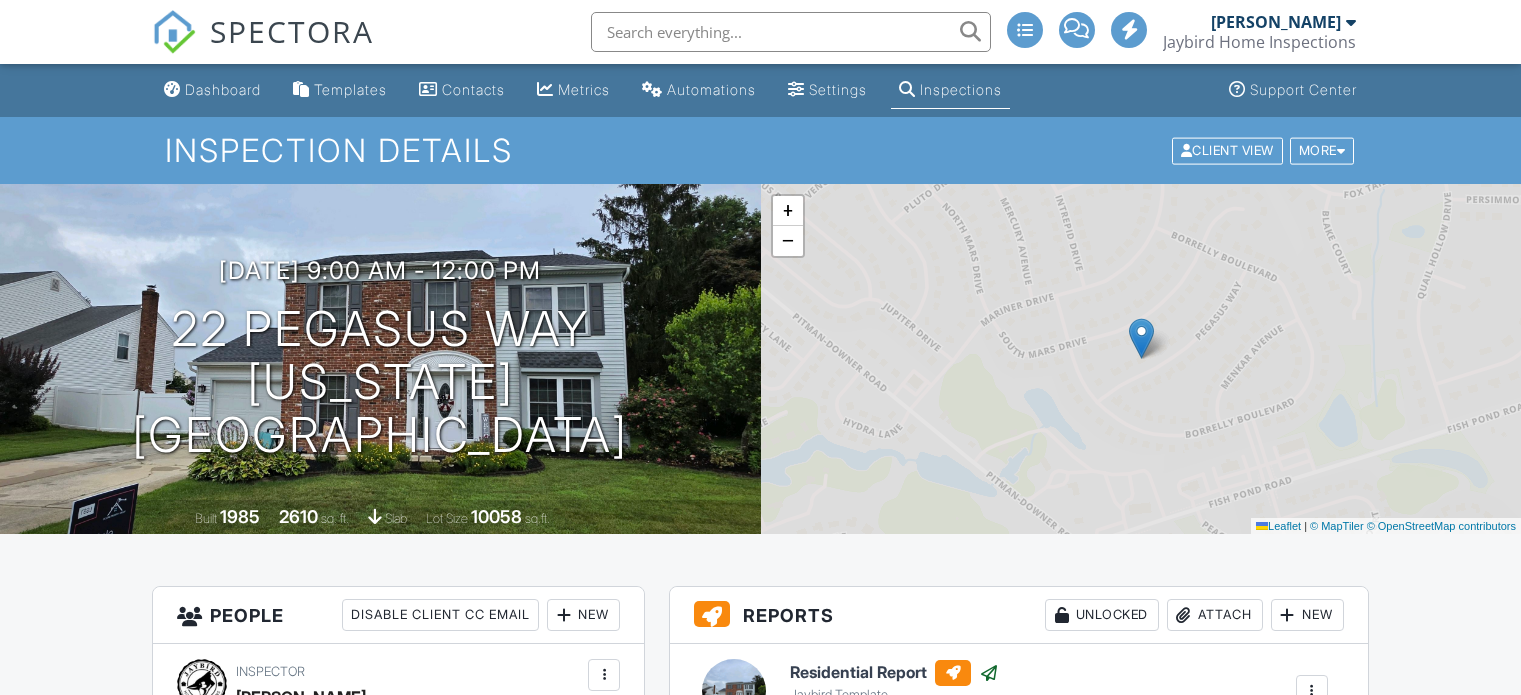 scroll, scrollTop: 0, scrollLeft: 0, axis: both 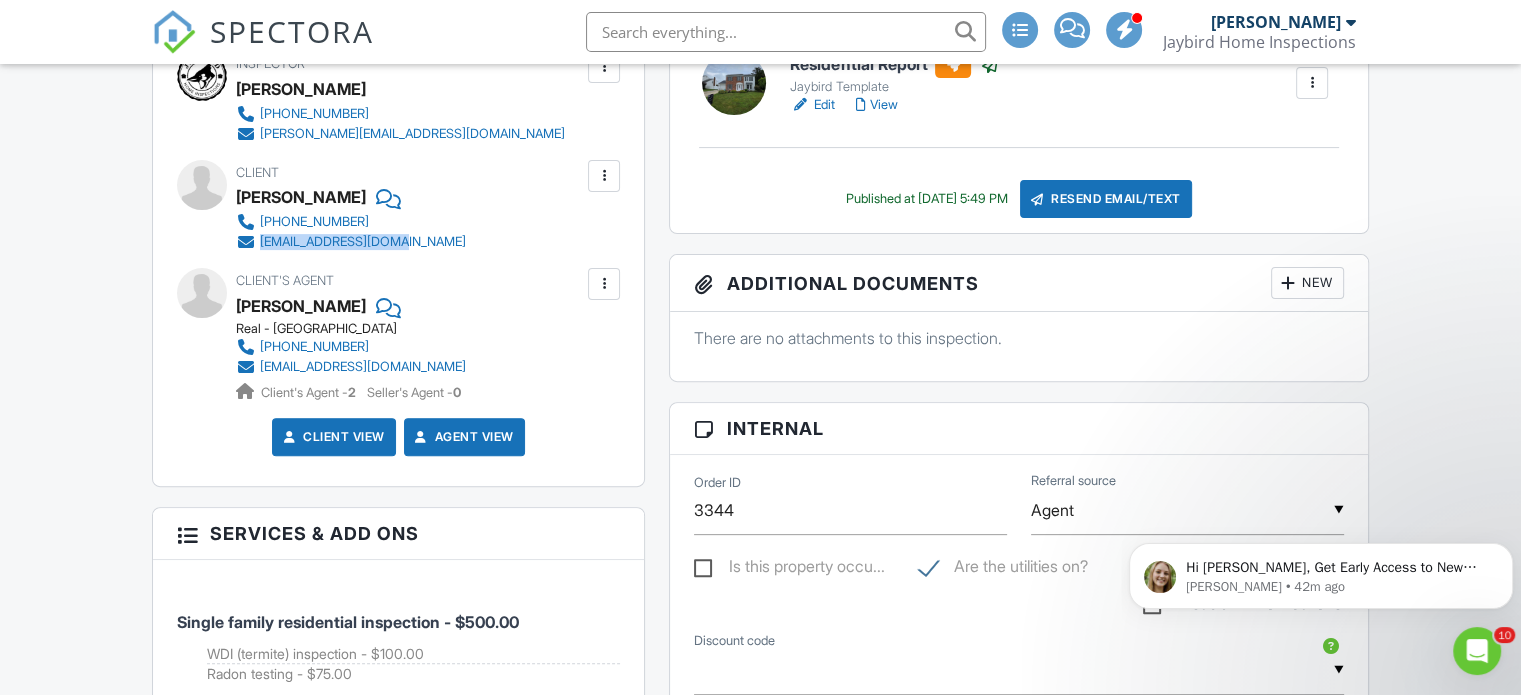 drag, startPoint x: 452, startPoint y: 250, endPoint x: 262, endPoint y: 247, distance: 190.02368 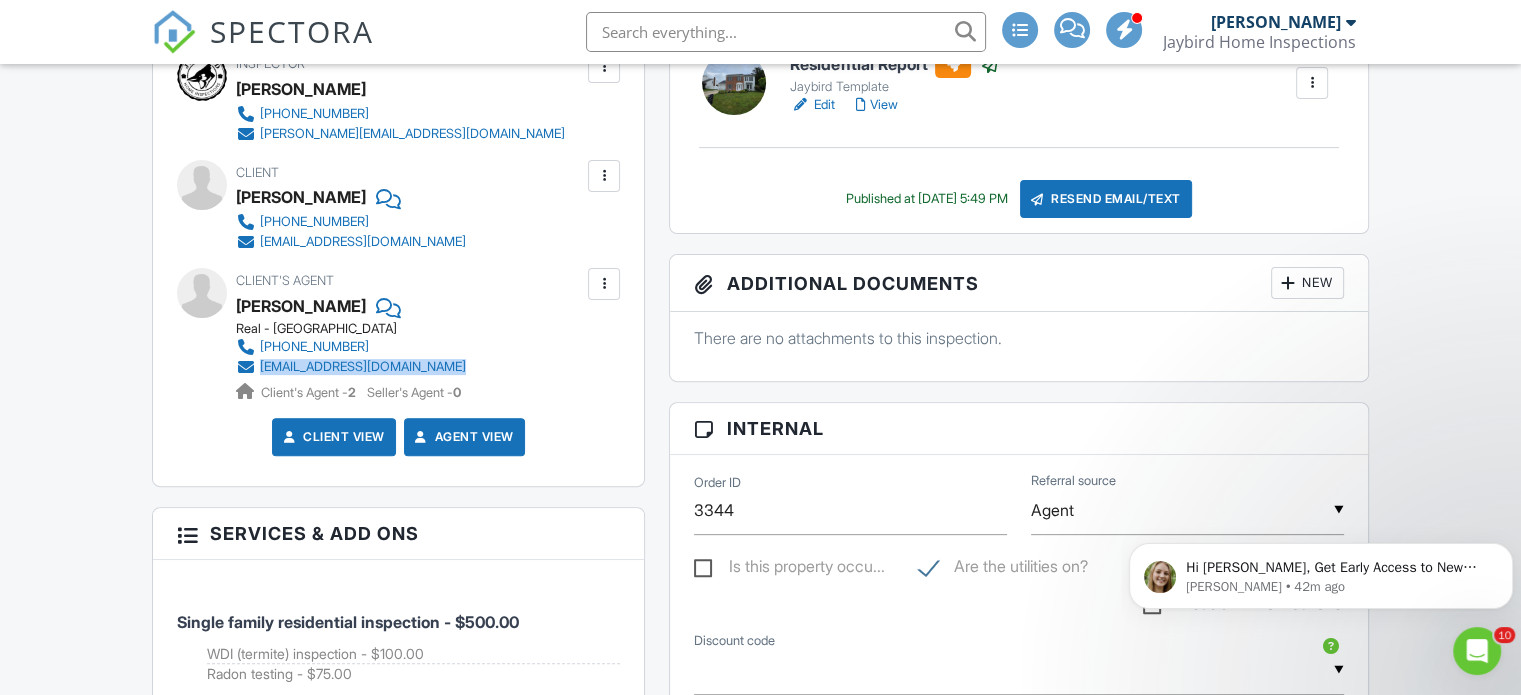 drag, startPoint x: 477, startPoint y: 363, endPoint x: 263, endPoint y: 372, distance: 214.18916 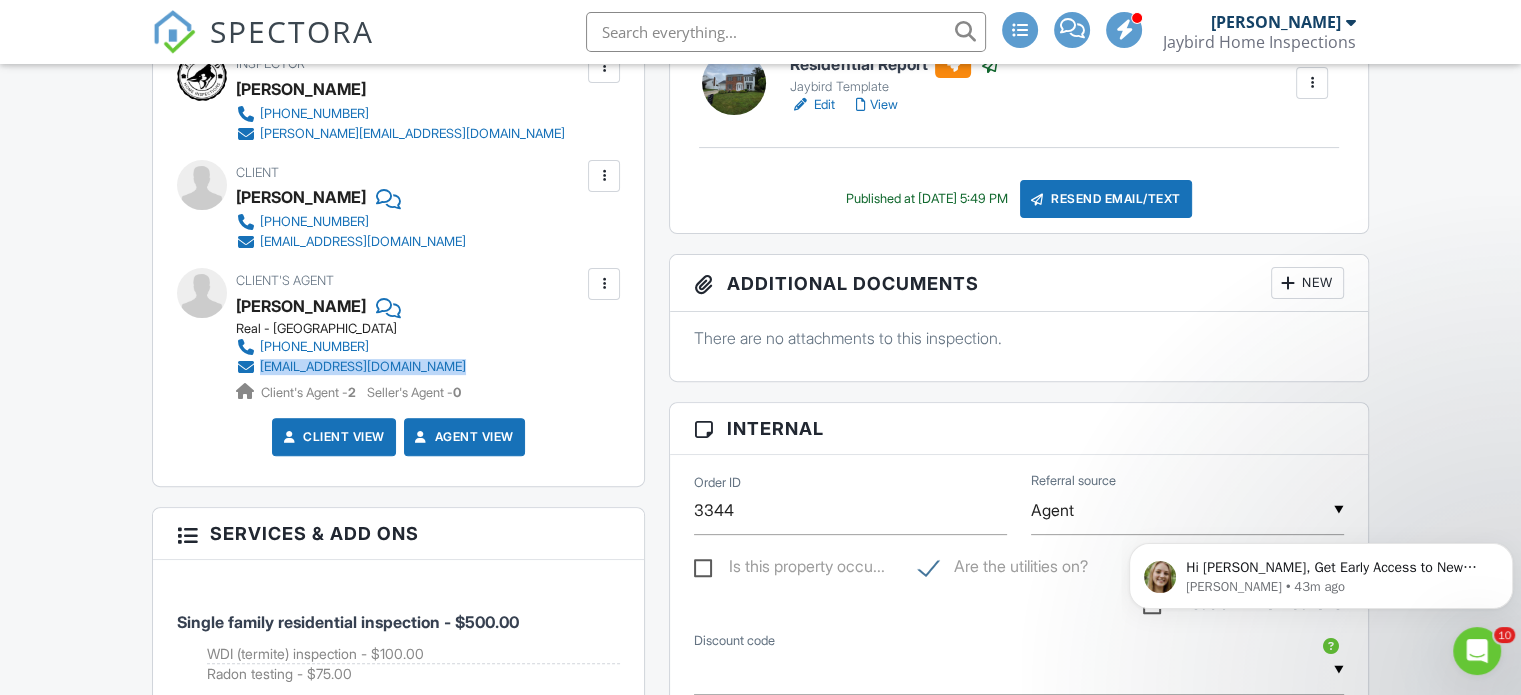 scroll, scrollTop: 0, scrollLeft: 0, axis: both 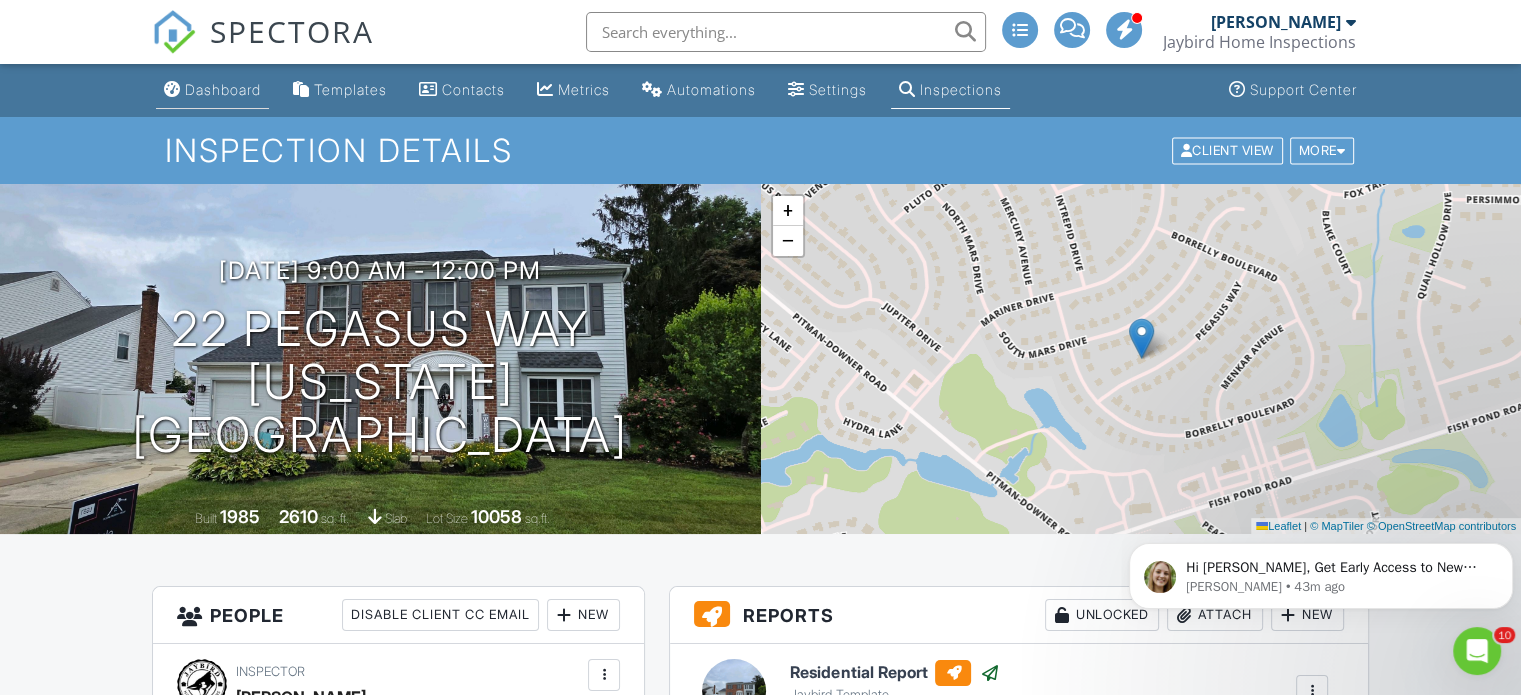 click on "Dashboard" at bounding box center (223, 89) 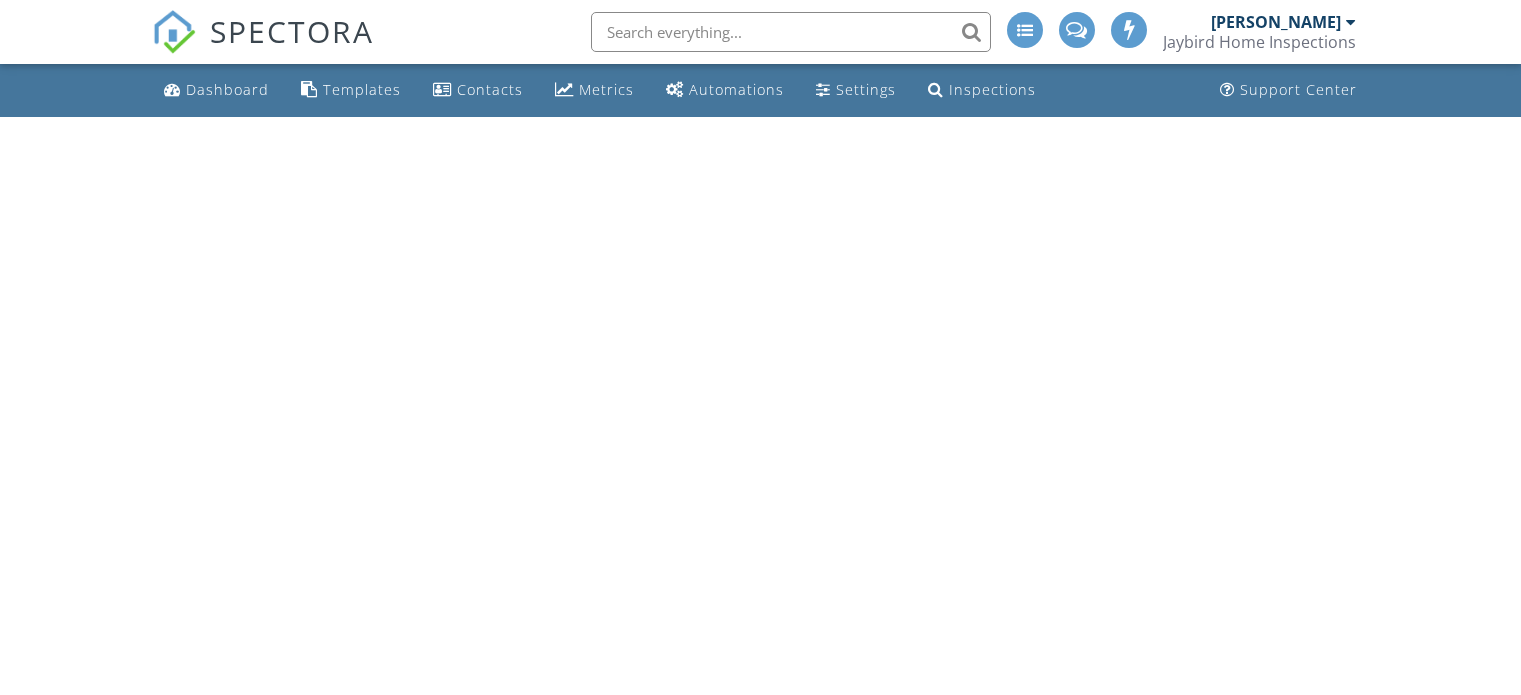 scroll, scrollTop: 0, scrollLeft: 0, axis: both 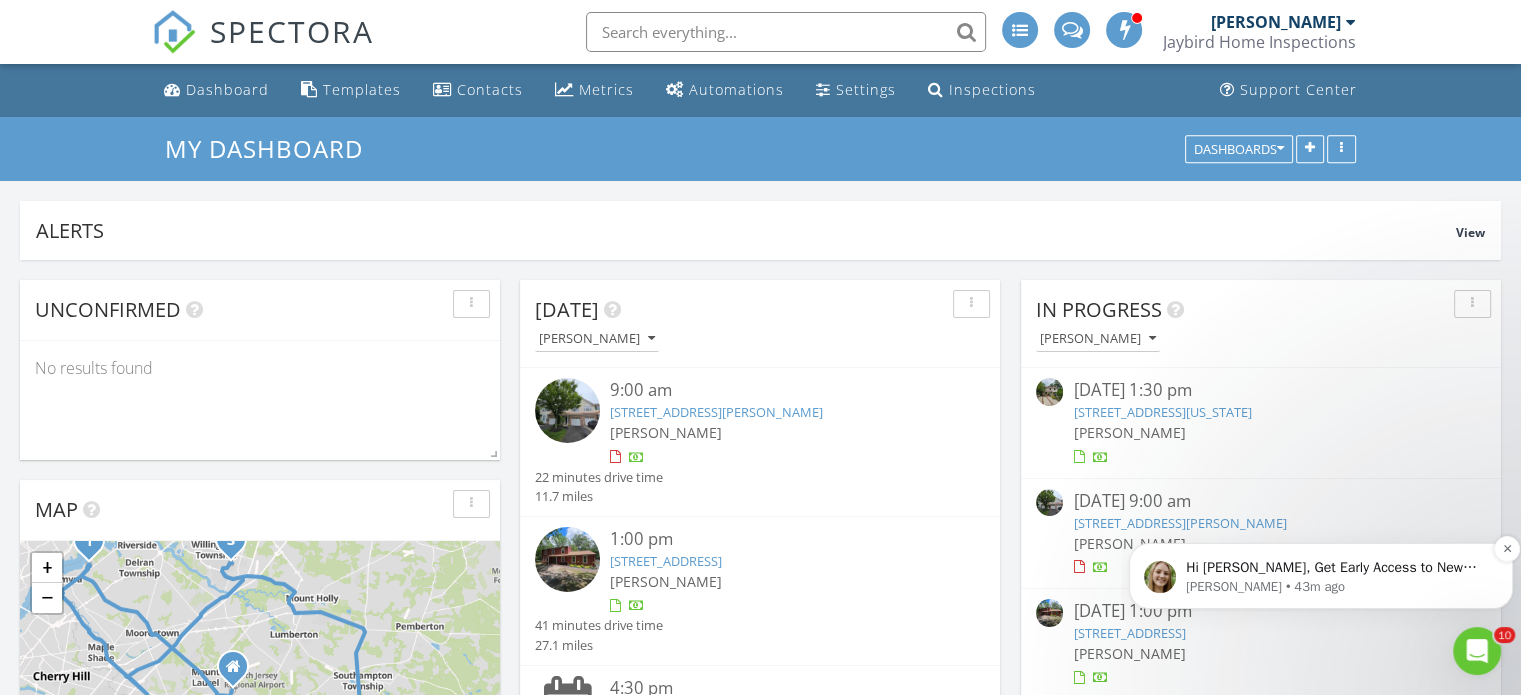 click on "Hi Jason, Get Early Access to New Report Writing Features &amp; Updates Want to be the first to try Spectora’s latest updates? Join our early access group and be the first to use new features before they’re released. Features and updates coming soon that you will get early access to include: Update: The upgraded Rapid Fire Camera, New: Photo preview before adding images to a report, New: The .5 camera lens" at bounding box center (1337, 568) 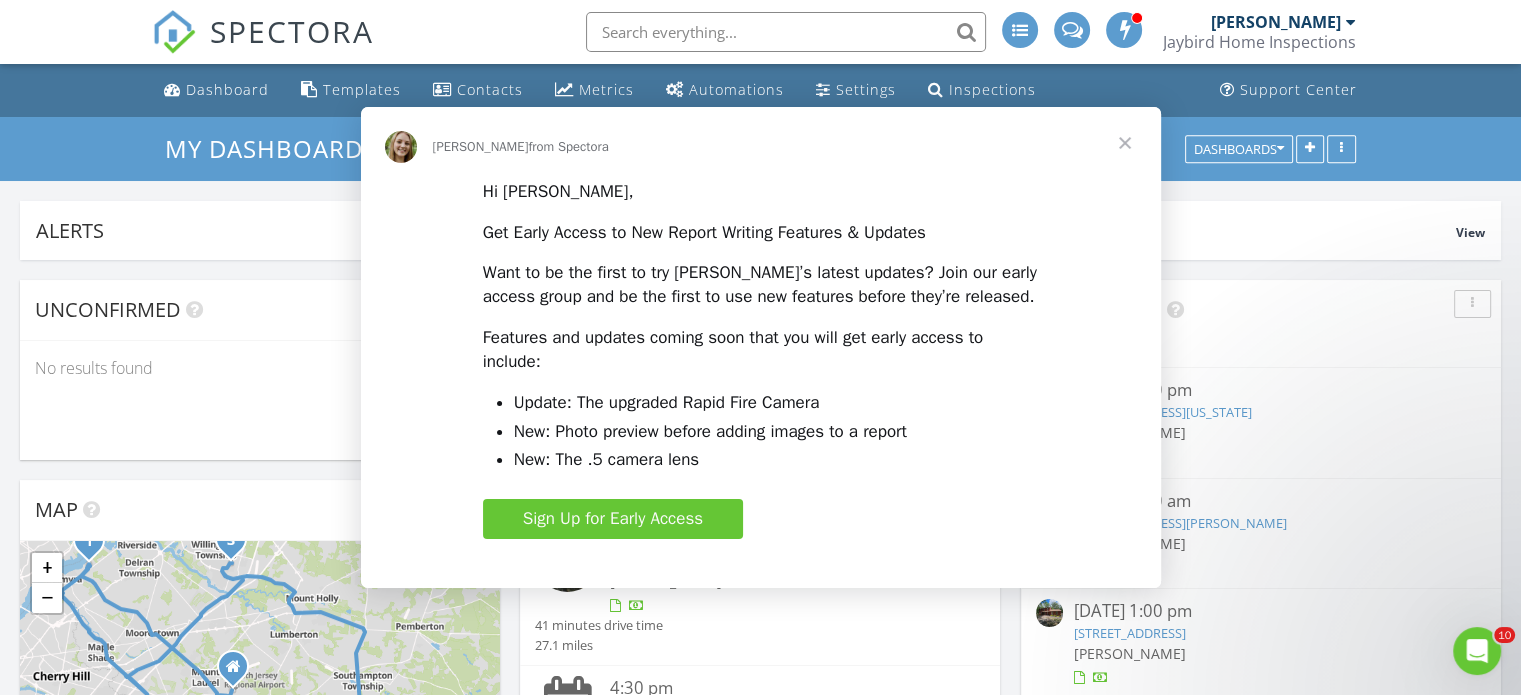scroll, scrollTop: 0, scrollLeft: 0, axis: both 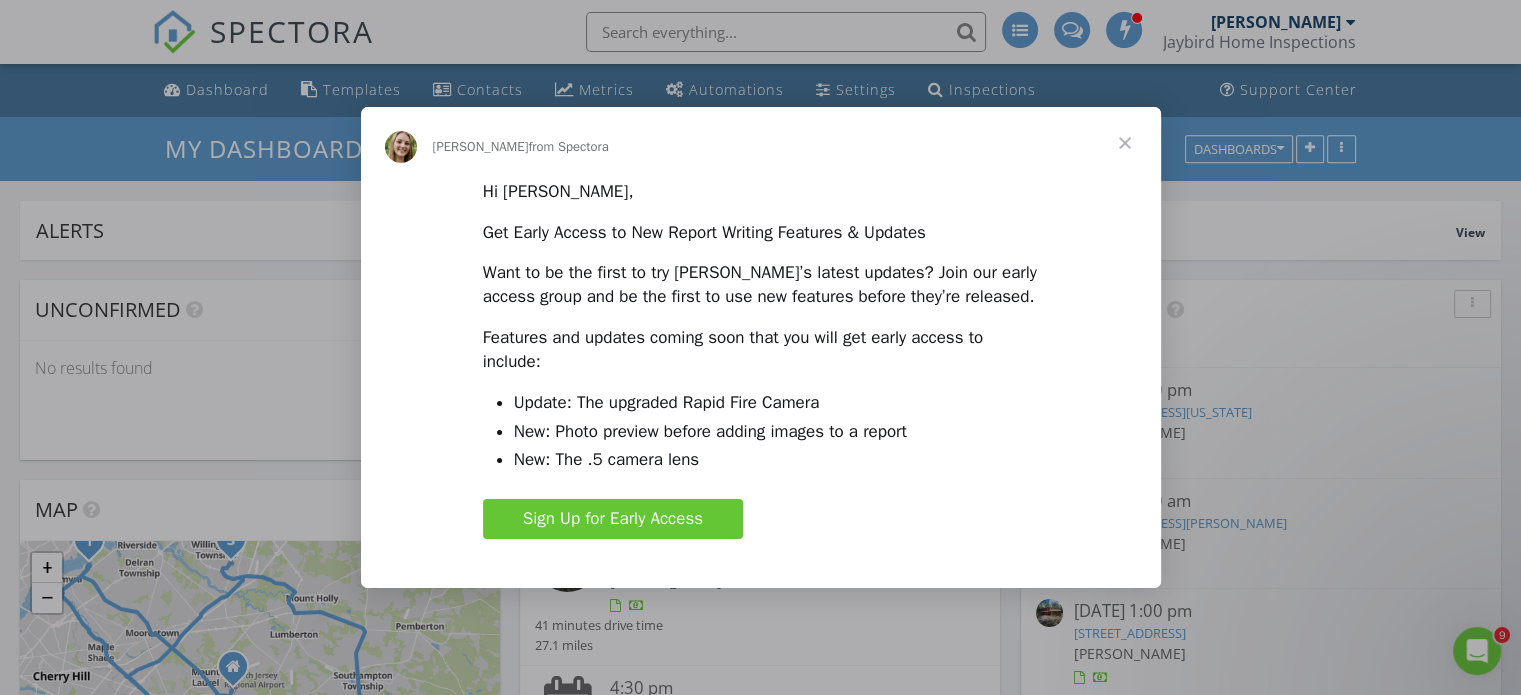 click on "Sign Up for Early Access" at bounding box center (613, 518) 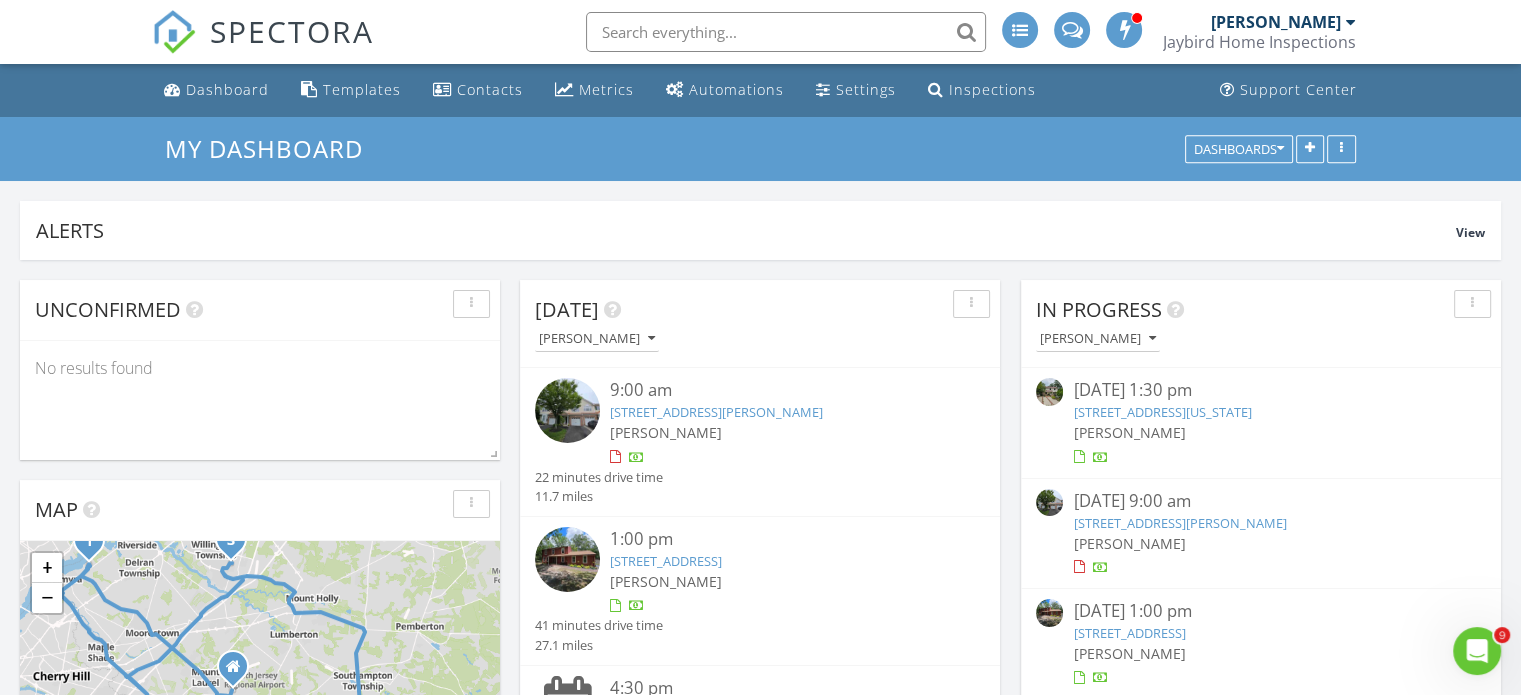 click on "4 Virginia Rd, Glassboro, NJ 08028" at bounding box center (1162, 412) 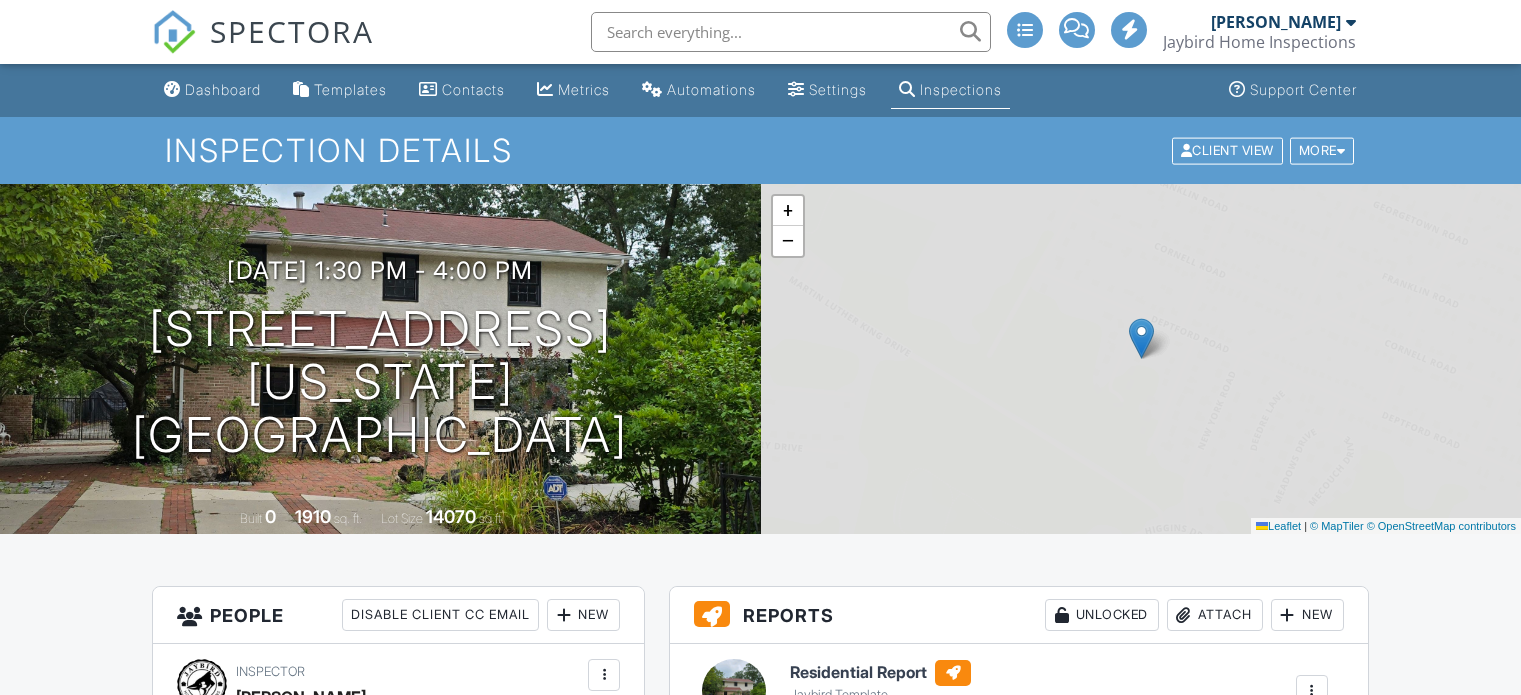 scroll, scrollTop: 0, scrollLeft: 0, axis: both 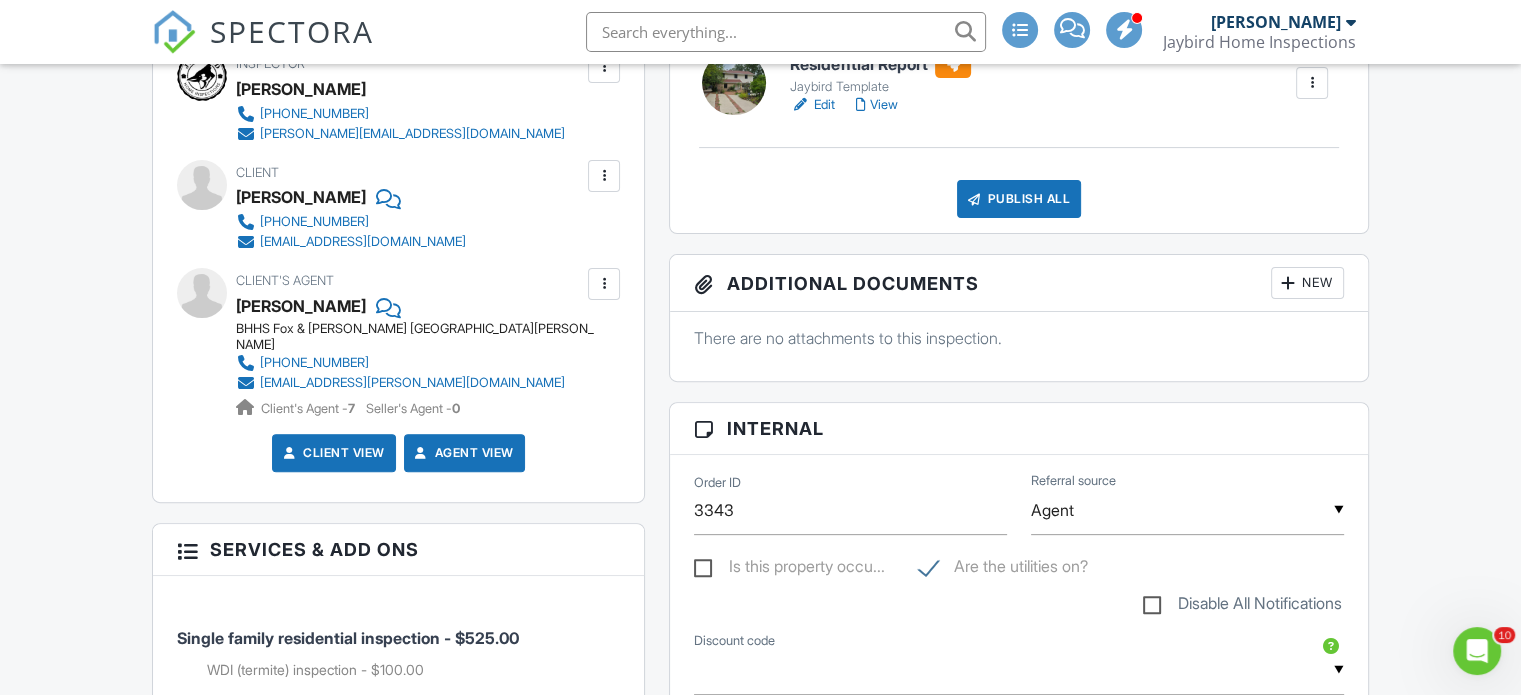 click on "View" at bounding box center [876, 105] 